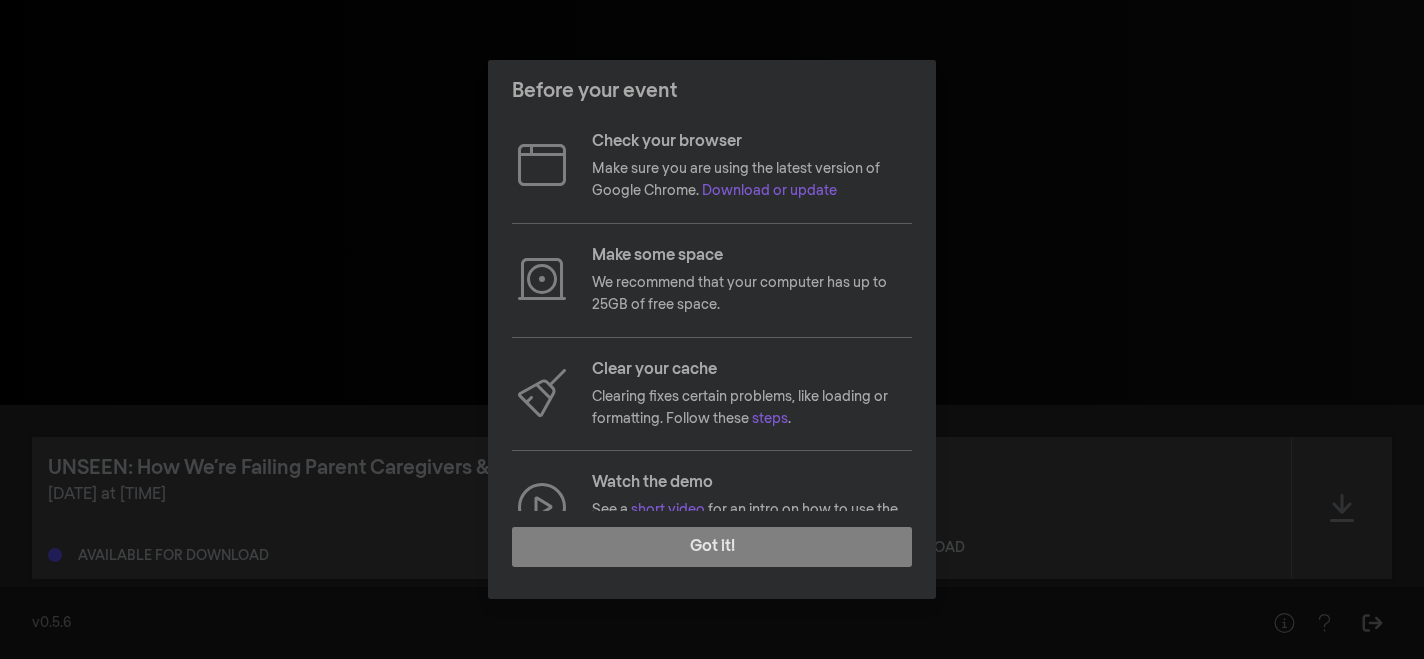 scroll, scrollTop: 0, scrollLeft: 0, axis: both 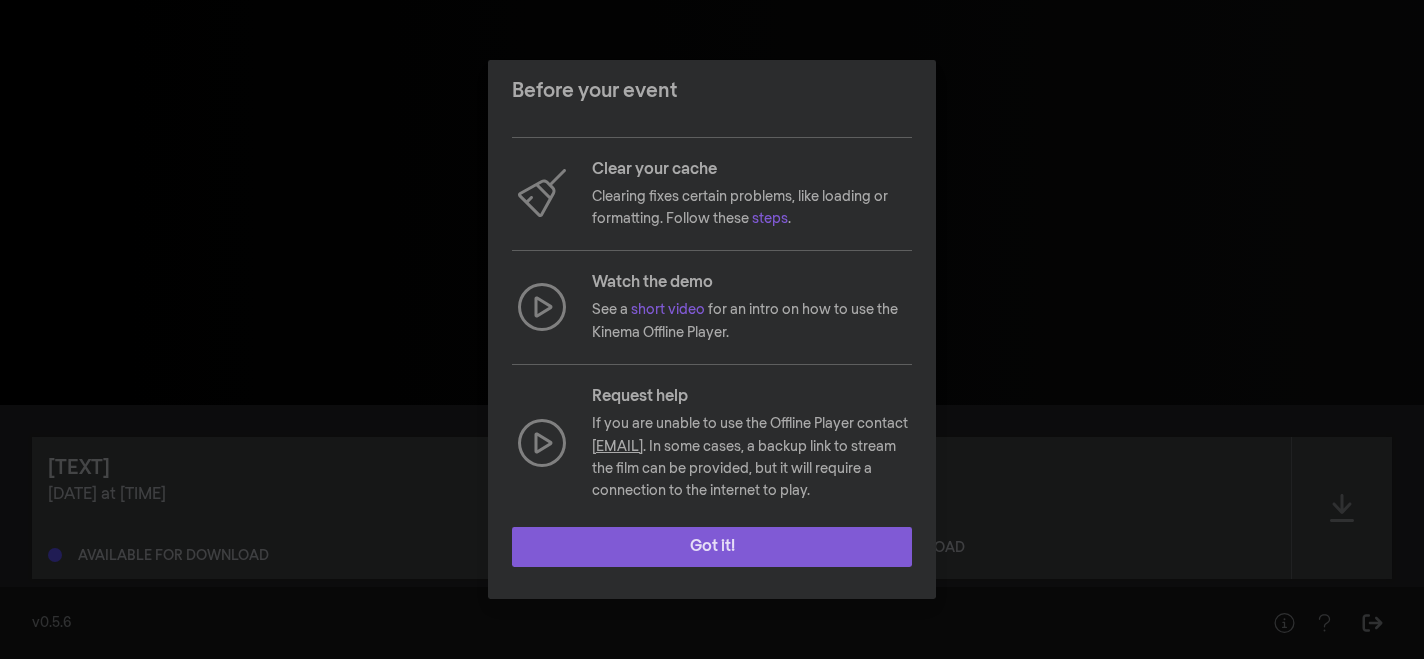 click on "Got it!" at bounding box center (712, 547) 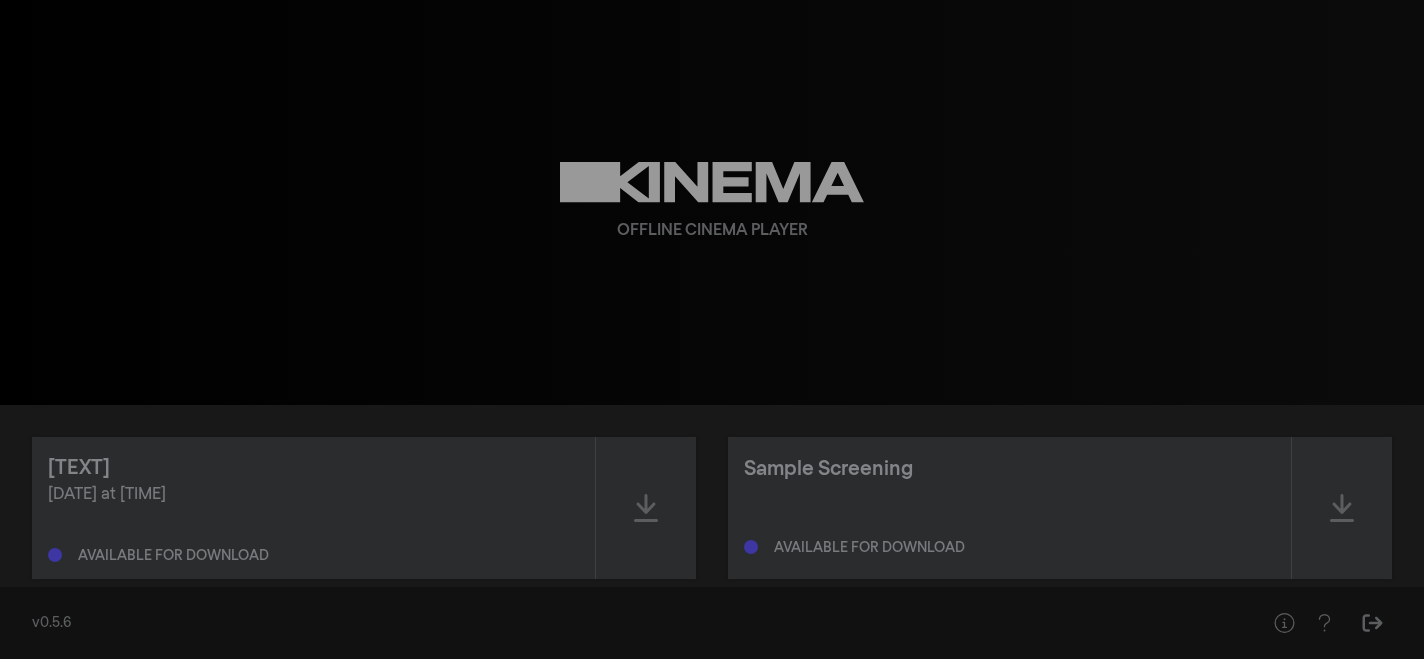 scroll, scrollTop: 38, scrollLeft: 0, axis: vertical 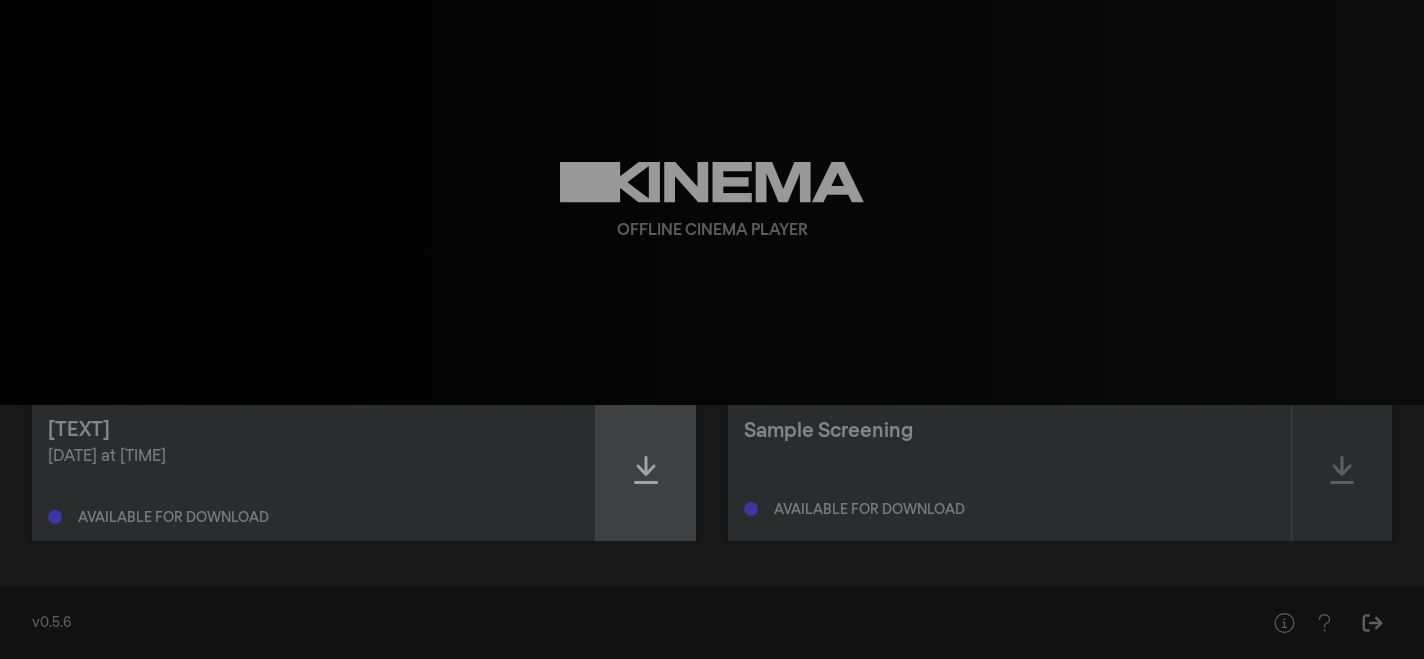 click 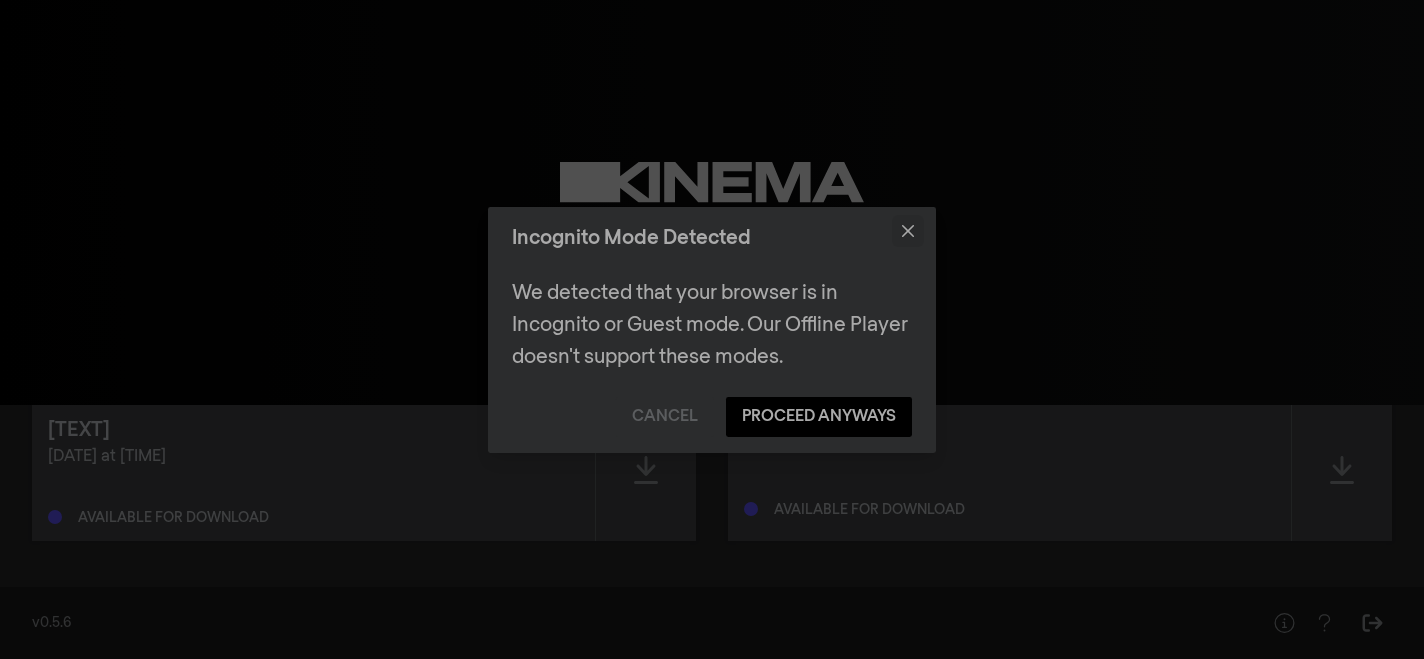 click at bounding box center [908, 231] 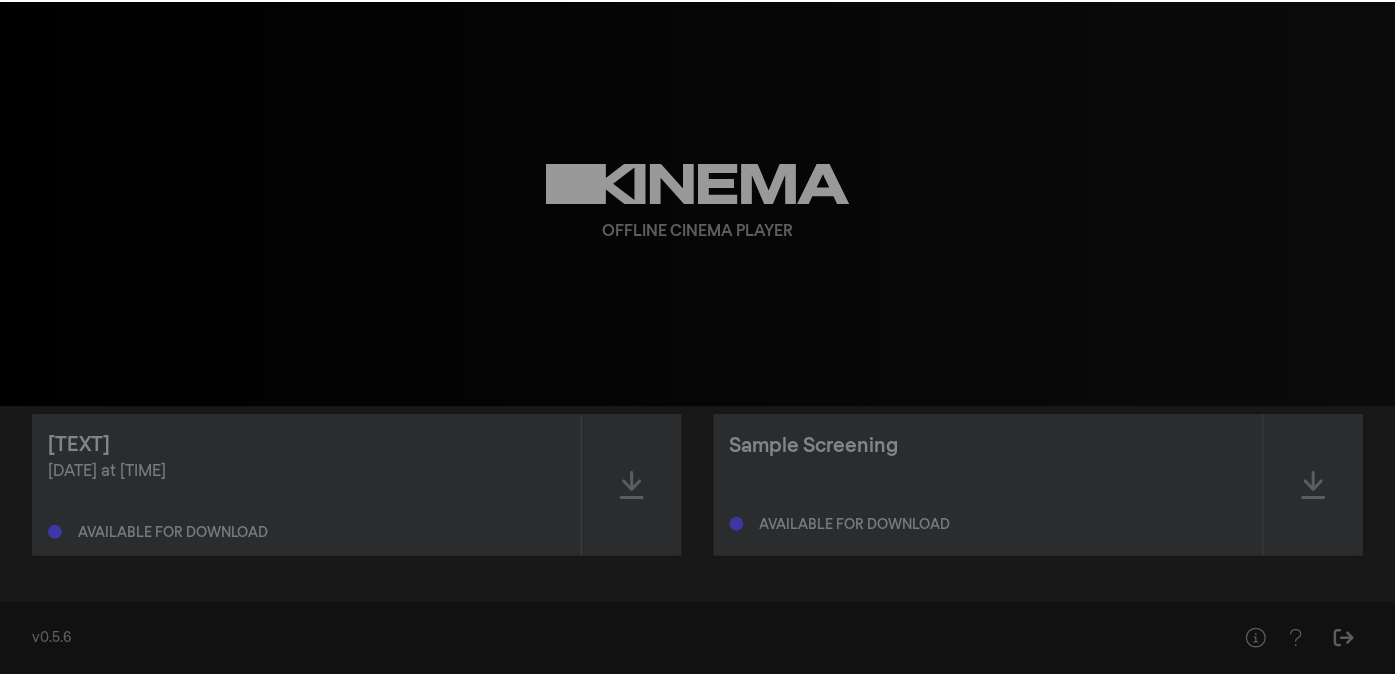 scroll, scrollTop: 22, scrollLeft: 0, axis: vertical 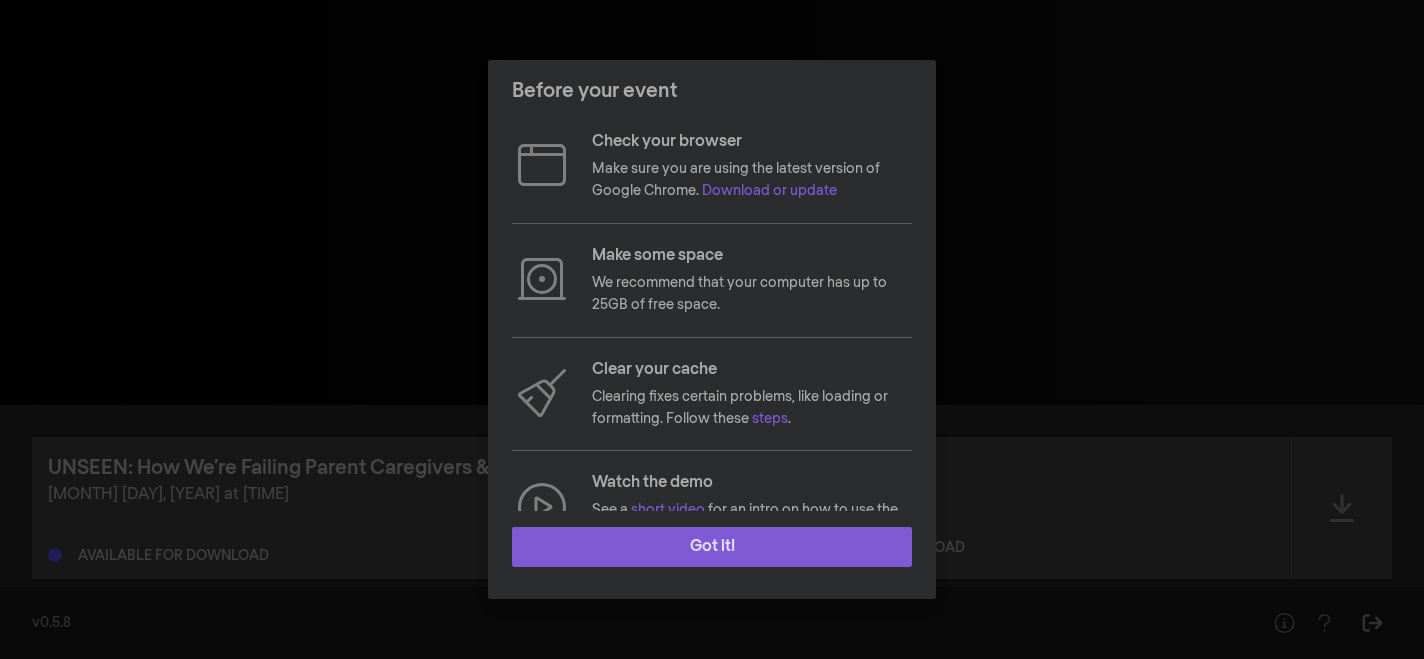 click on "Got it!" at bounding box center [712, 547] 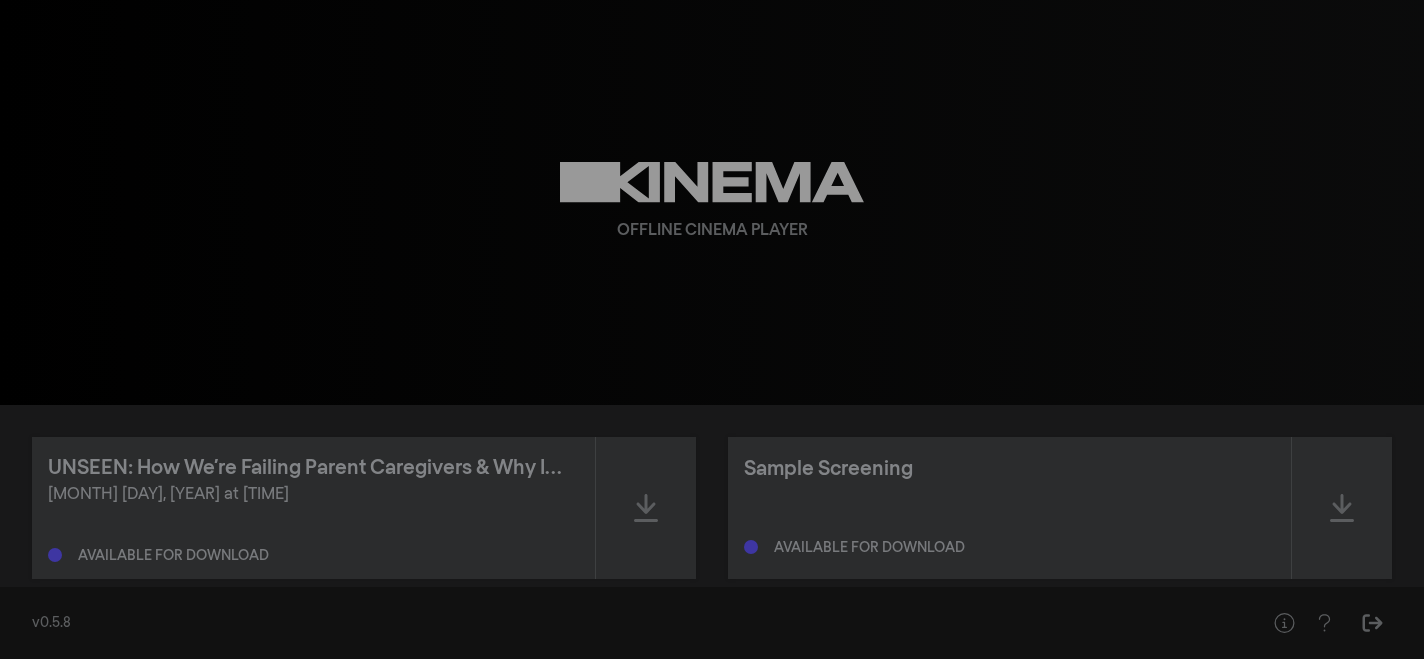 scroll, scrollTop: 38, scrollLeft: 0, axis: vertical 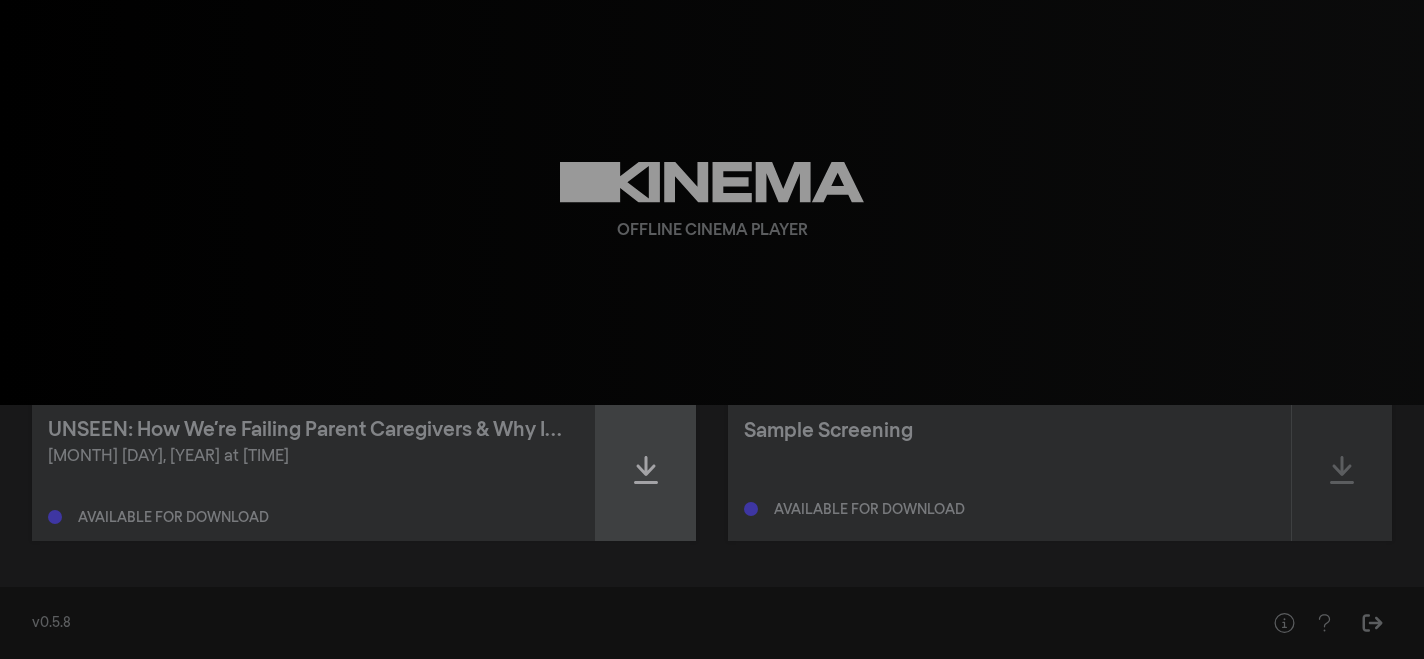 click 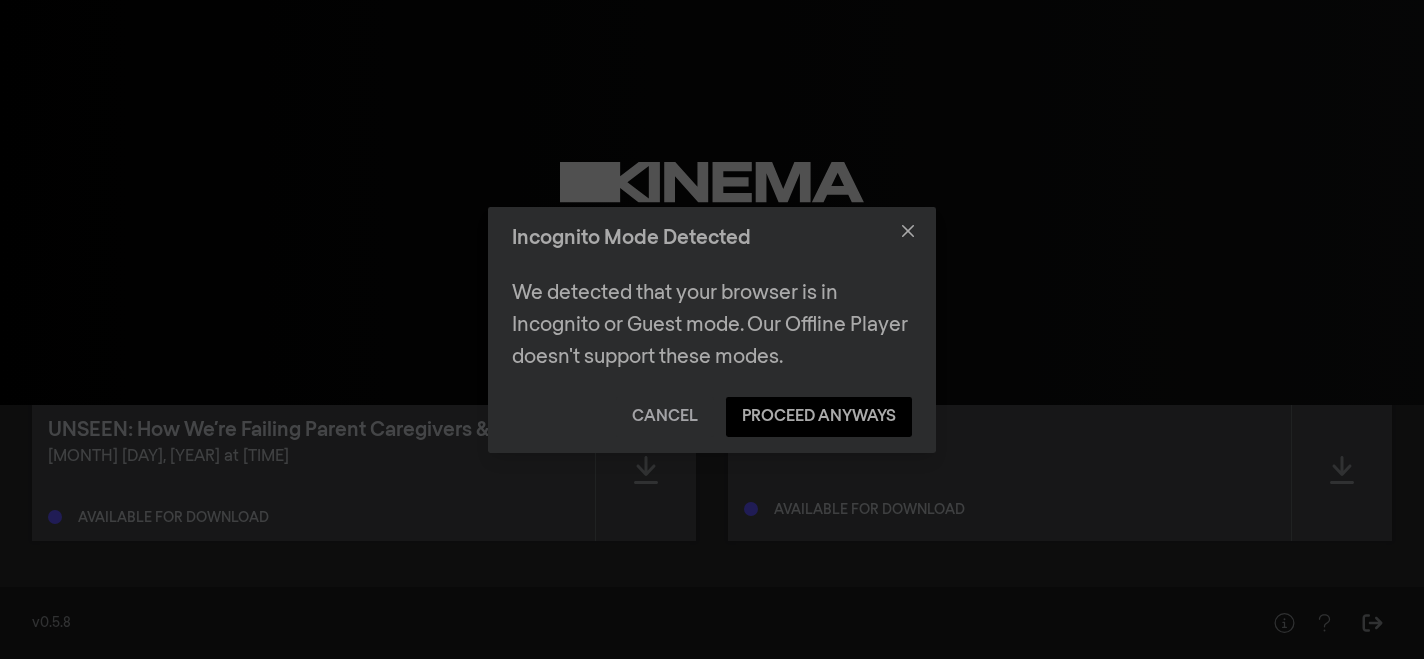 click on "Cancel" at bounding box center (665, 417) 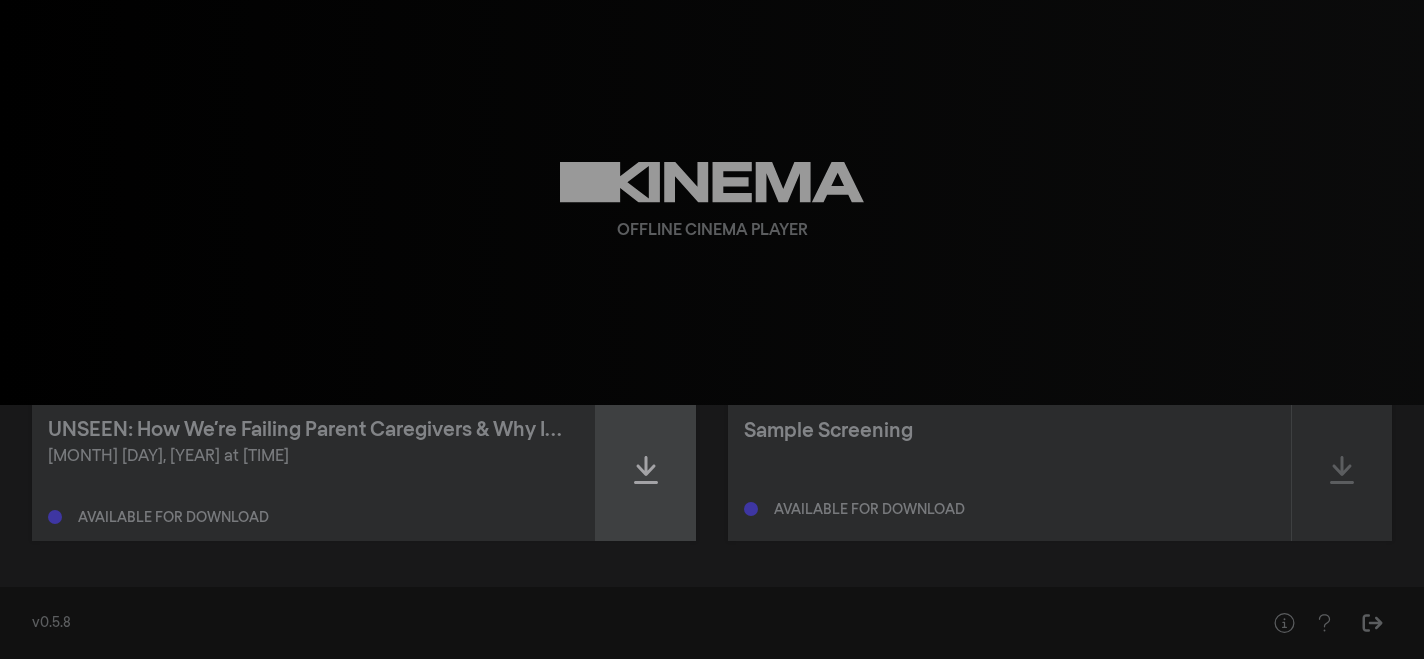 click at bounding box center [646, 470] 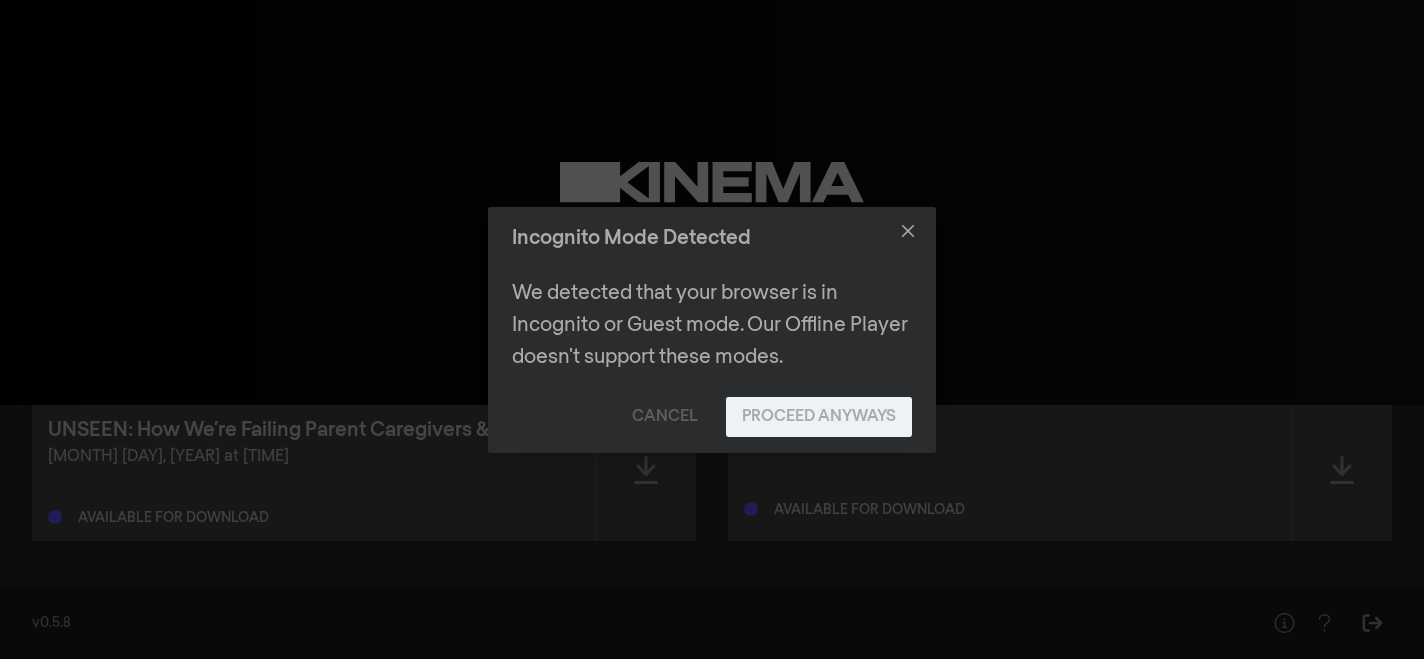 click on "Proceed Anyways" at bounding box center [819, 417] 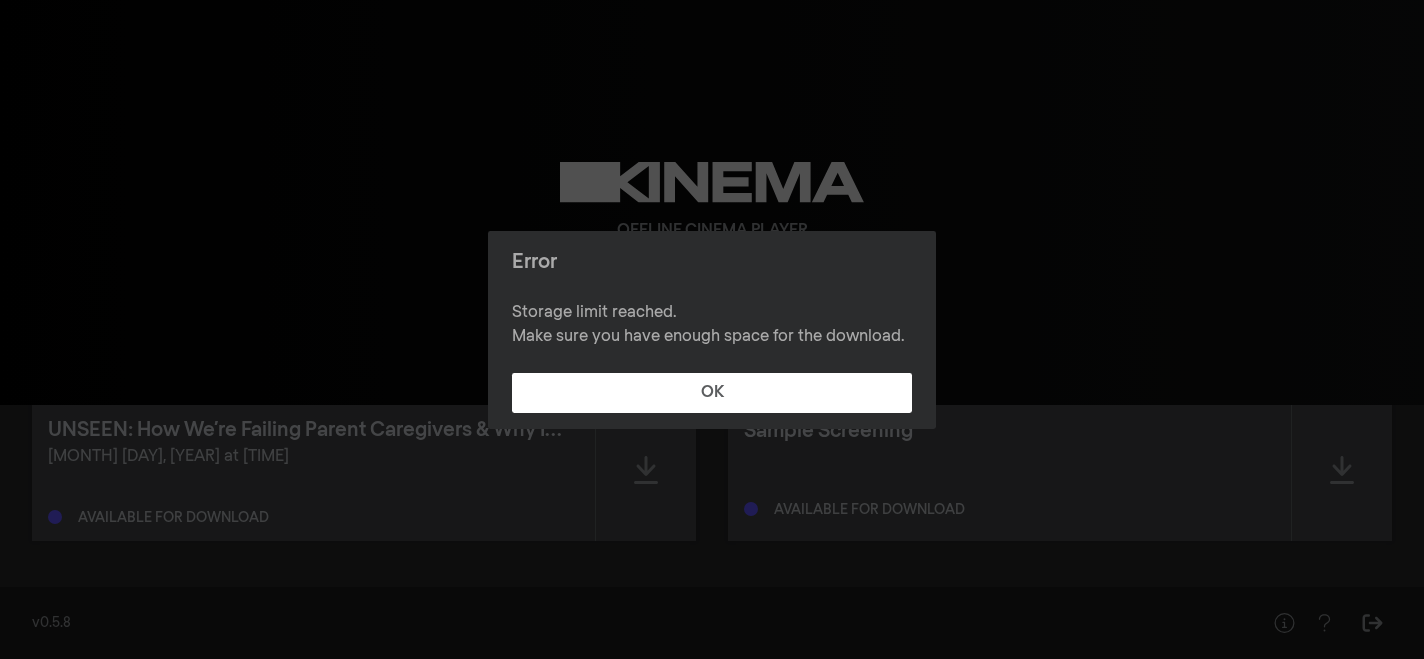 click on "OK" at bounding box center (712, 393) 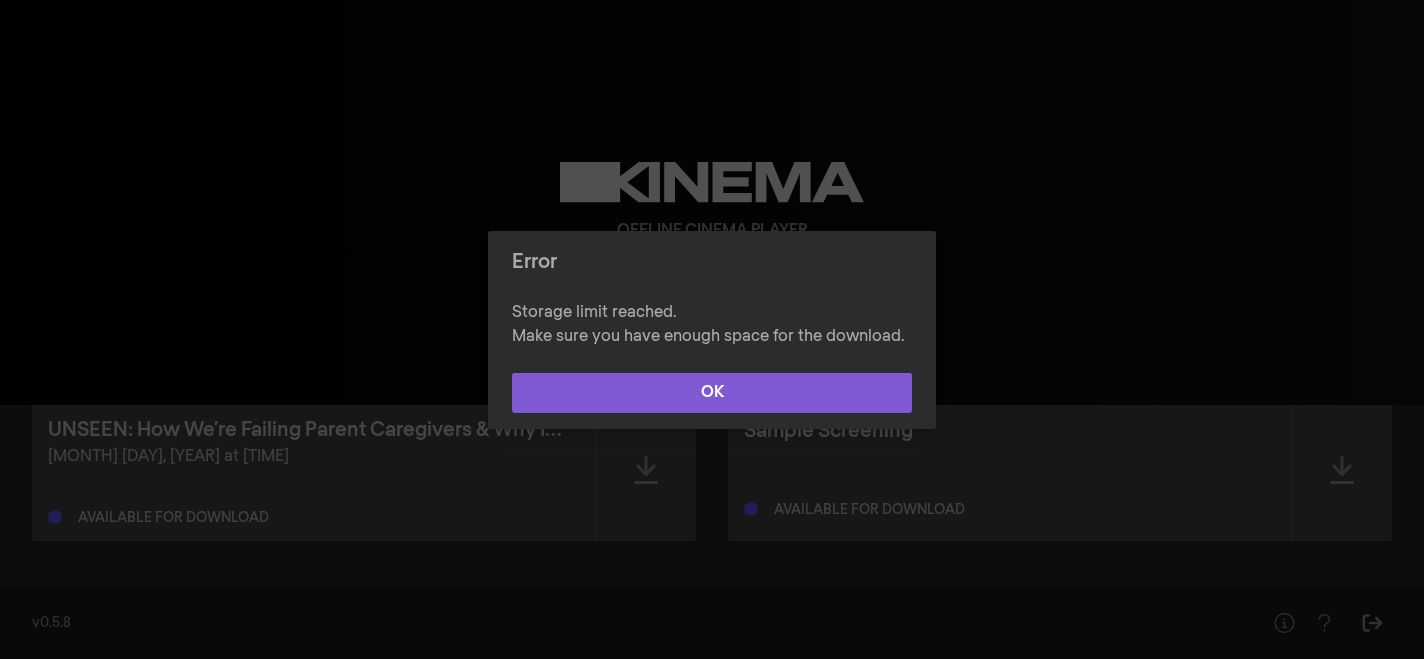 click on "OK" at bounding box center [712, 393] 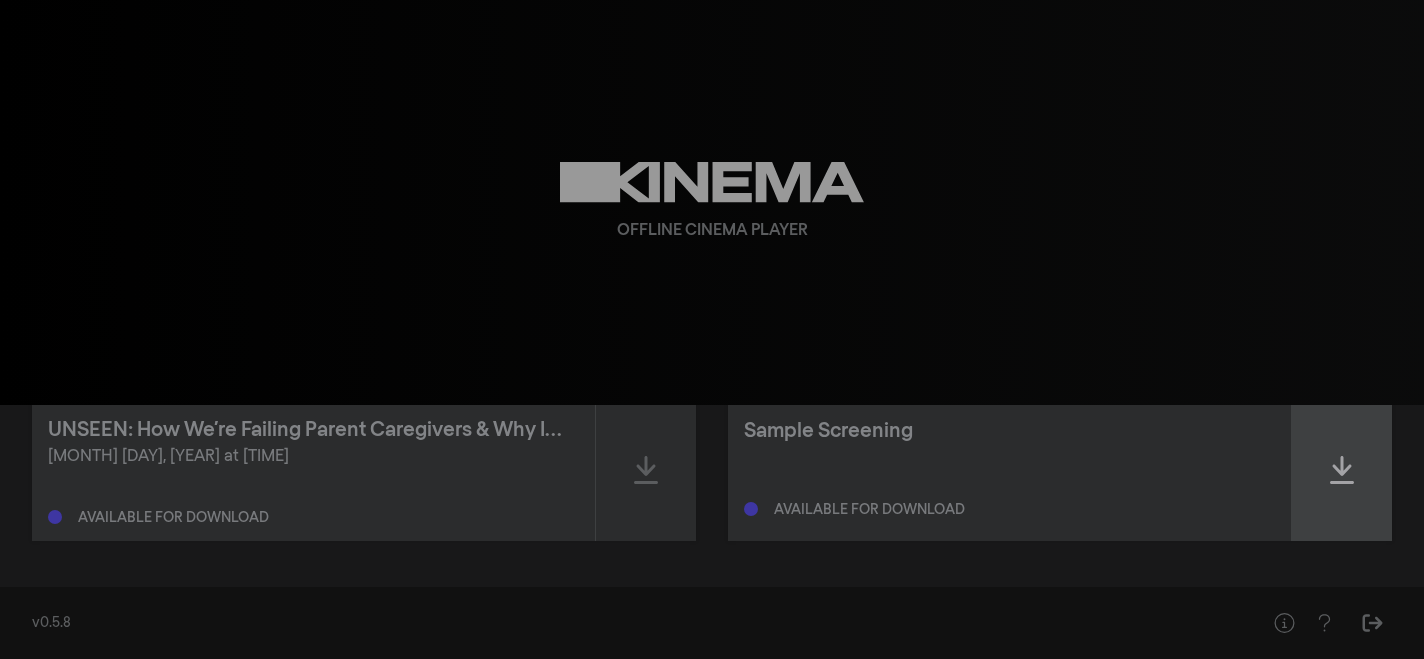 click at bounding box center [1342, 470] 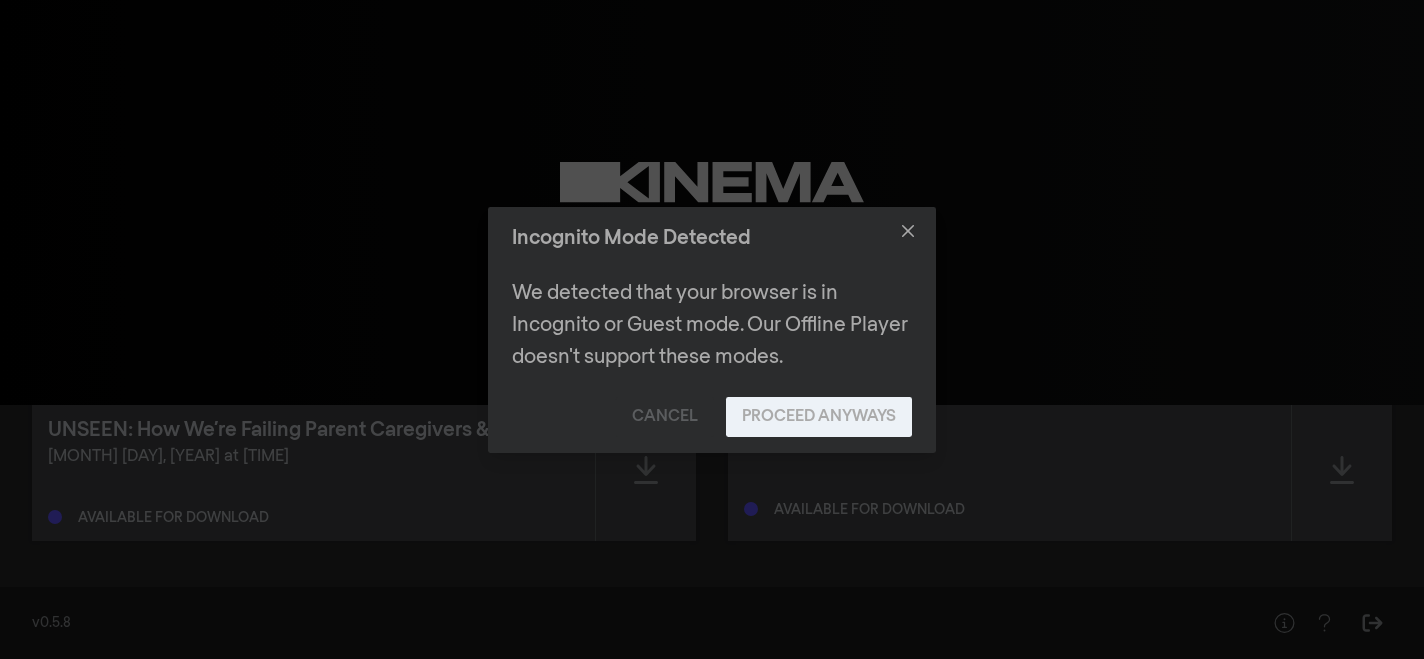 click on "Proceed Anyways" at bounding box center (819, 417) 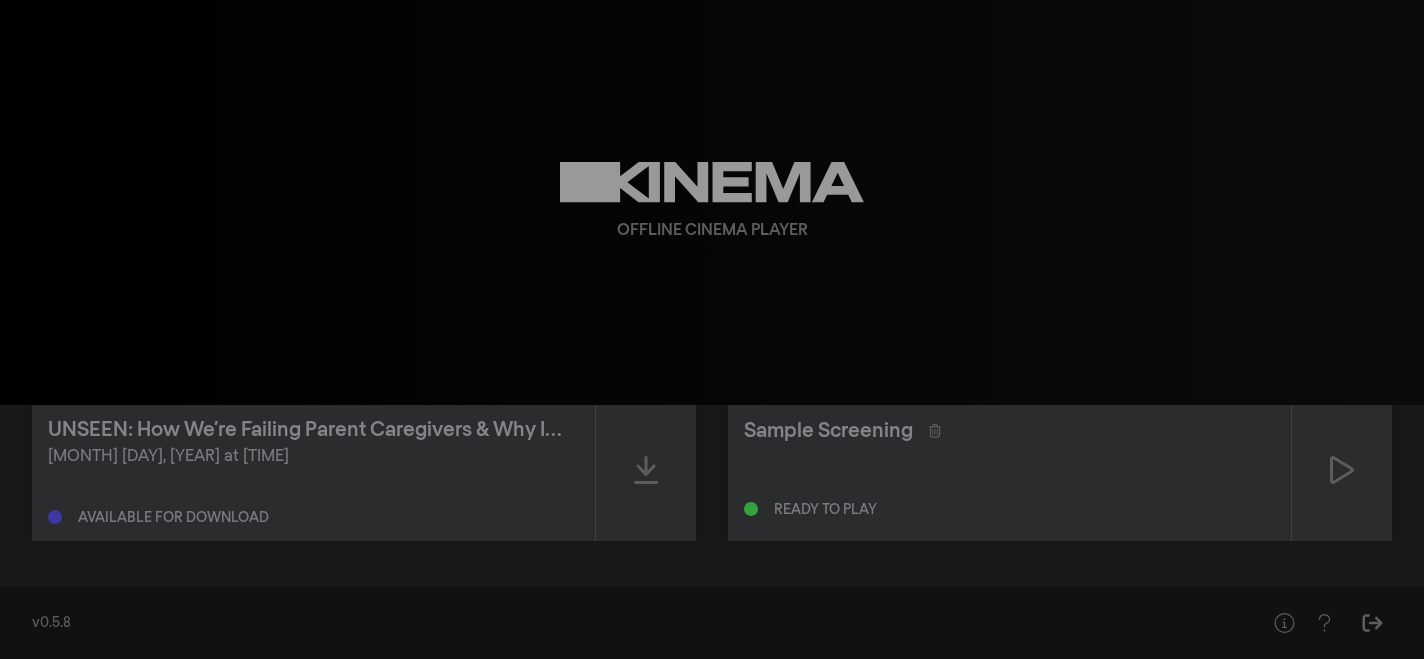 click on "Ready to play" at bounding box center [1009, 505] 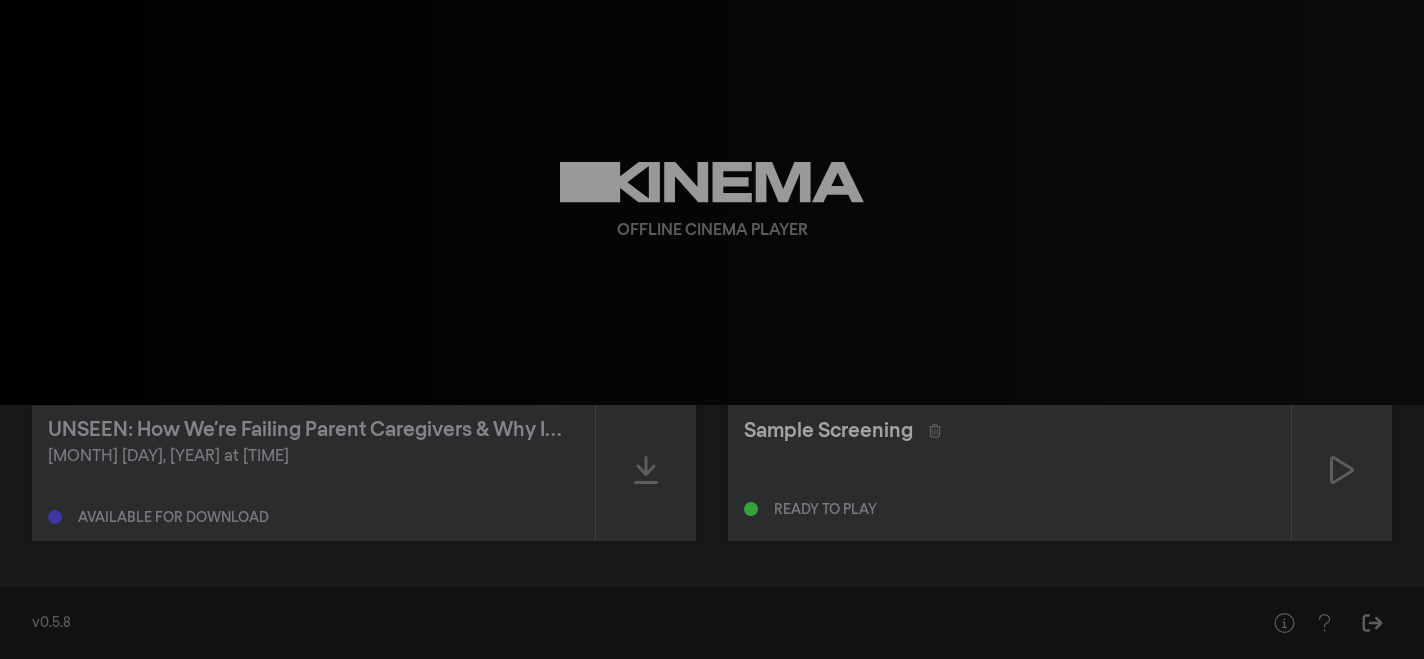 click on "Sample Screening" at bounding box center (828, 431) 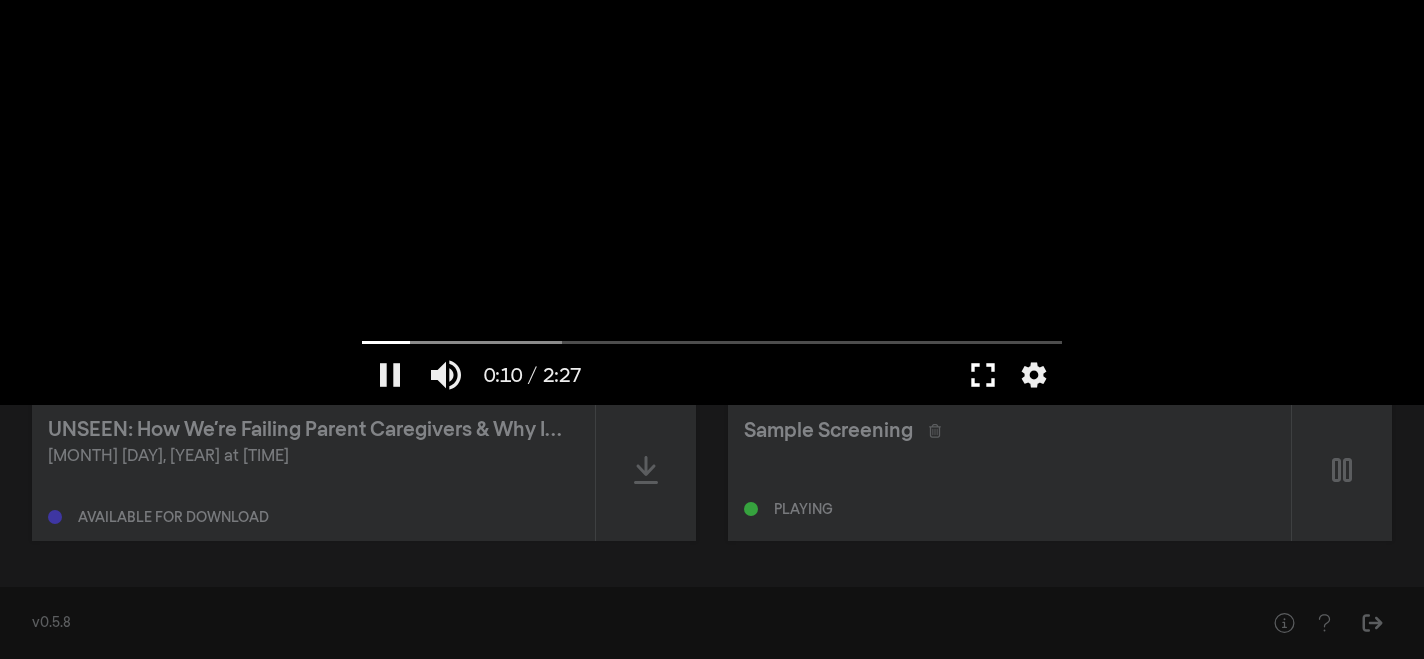 click on "fullscreen" at bounding box center (983, 375) 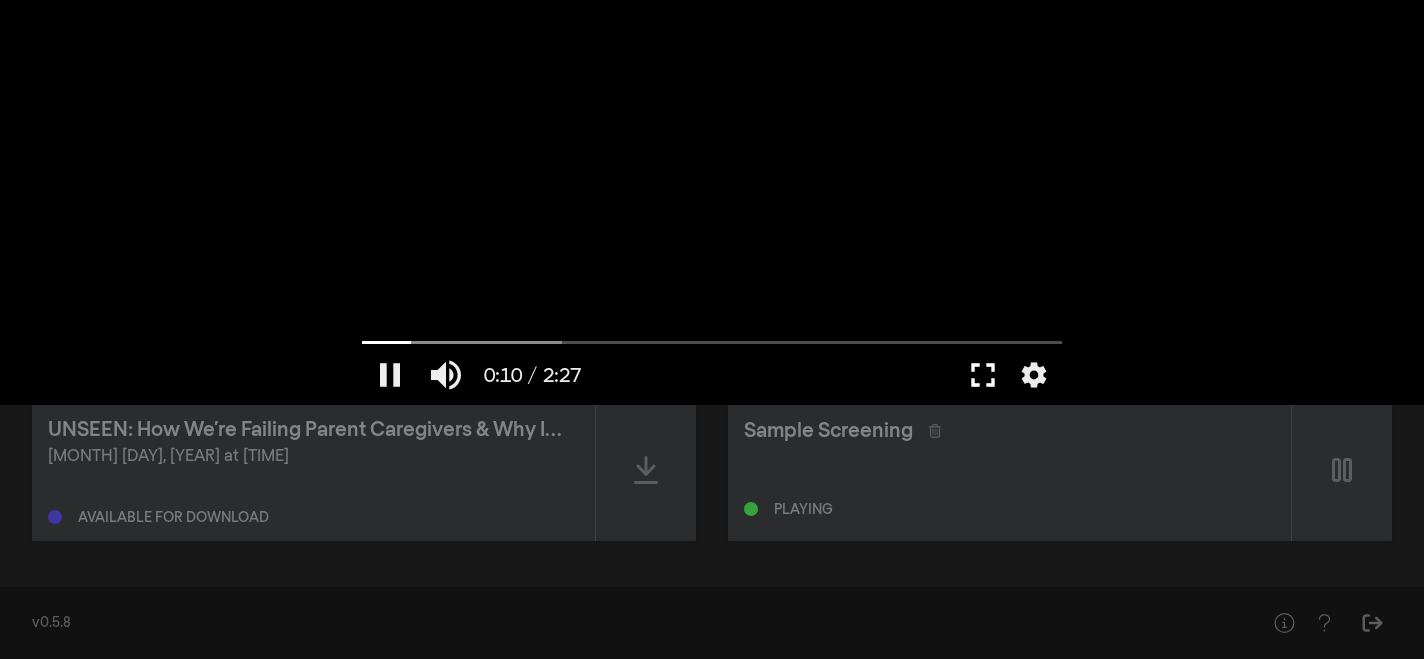 scroll, scrollTop: 0, scrollLeft: 0, axis: both 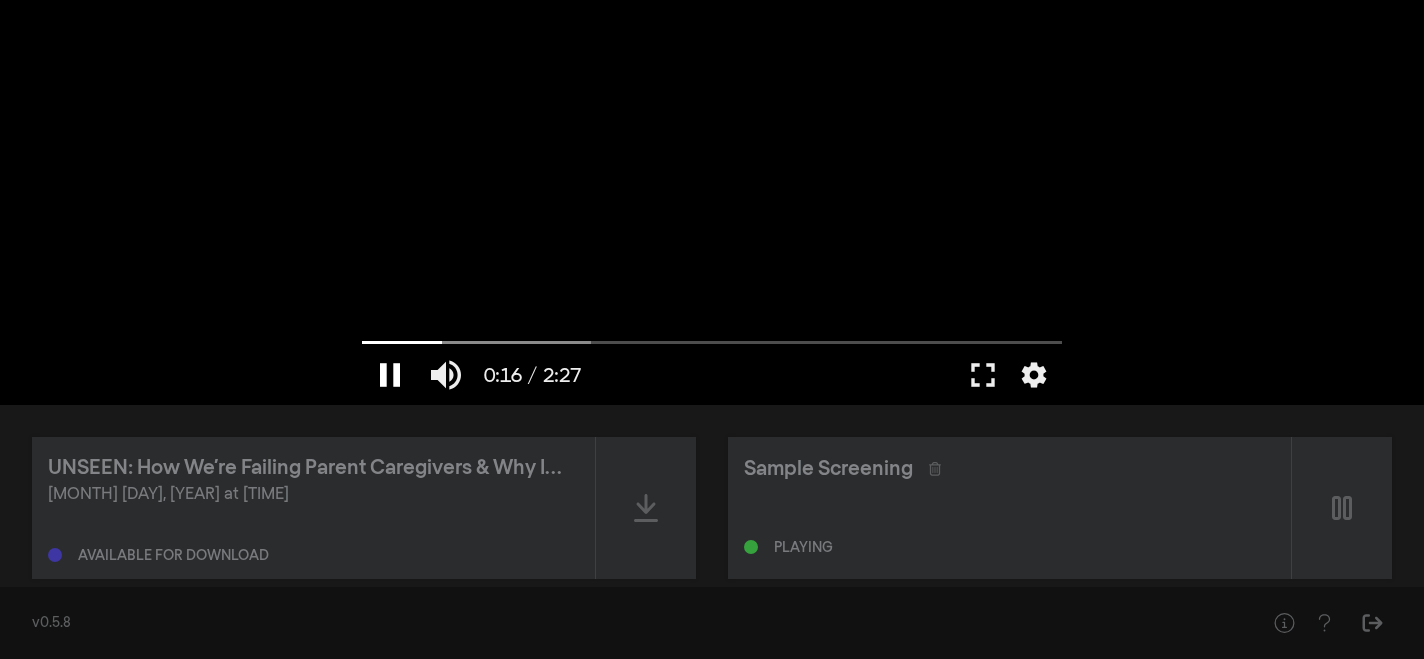 click on "pause" at bounding box center [390, 375] 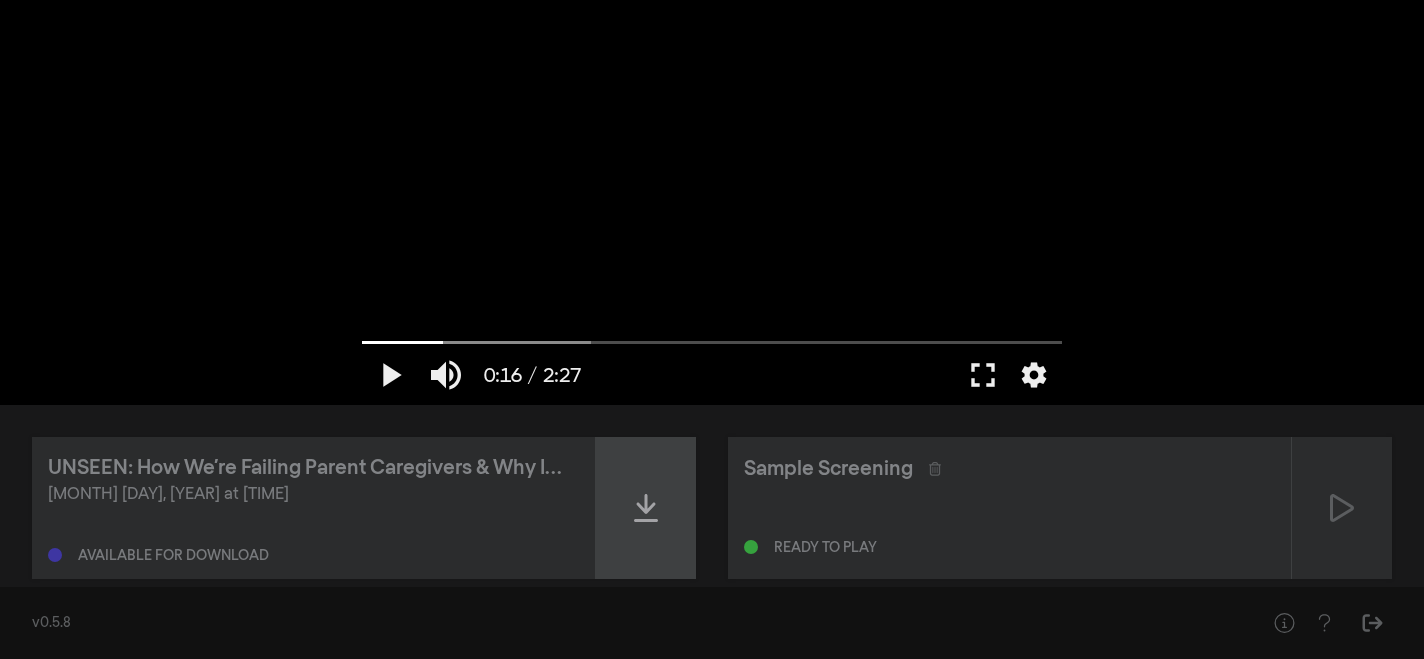 click at bounding box center [646, 508] 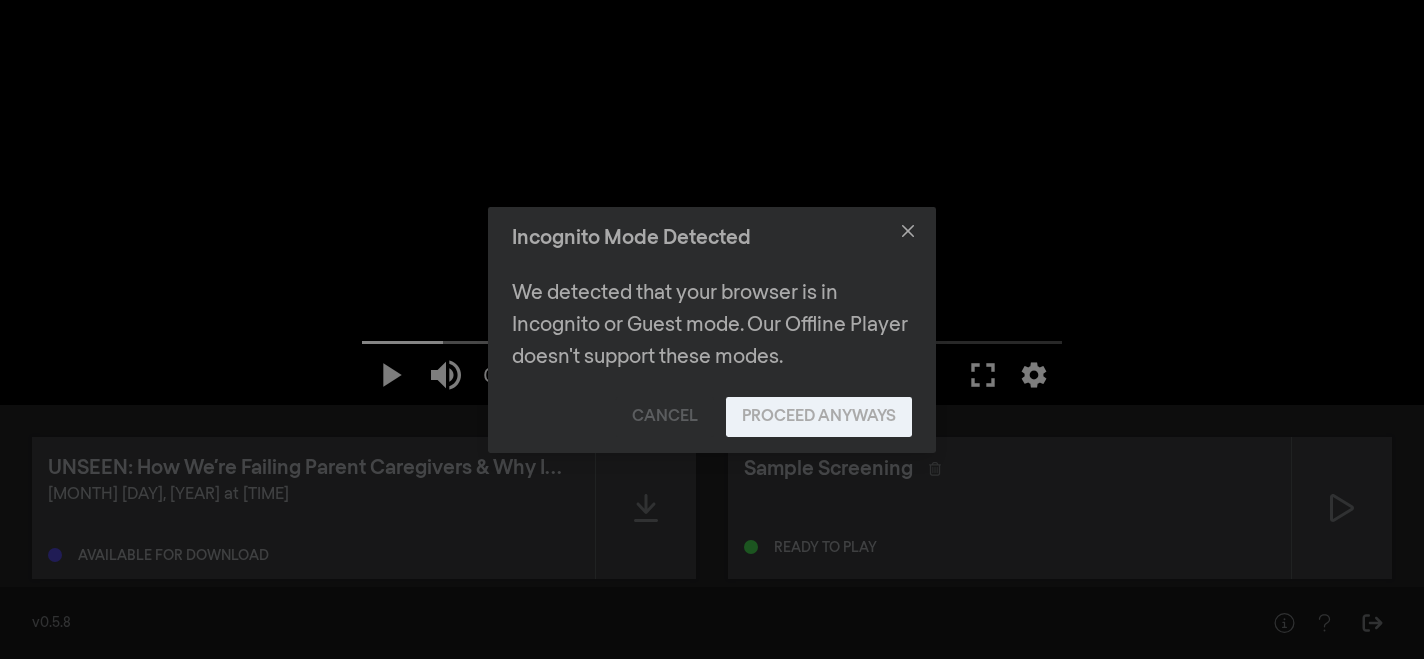 click on "Proceed Anyways" at bounding box center [819, 417] 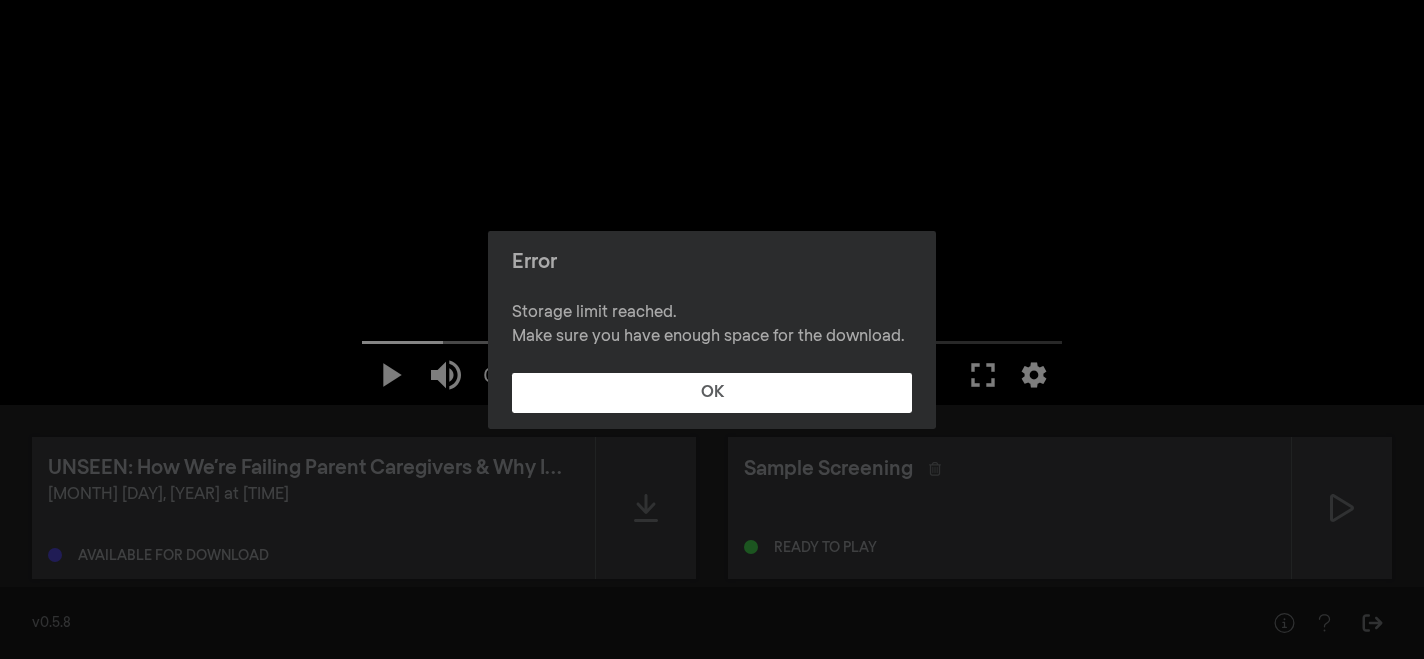 click on "OK" at bounding box center (712, 393) 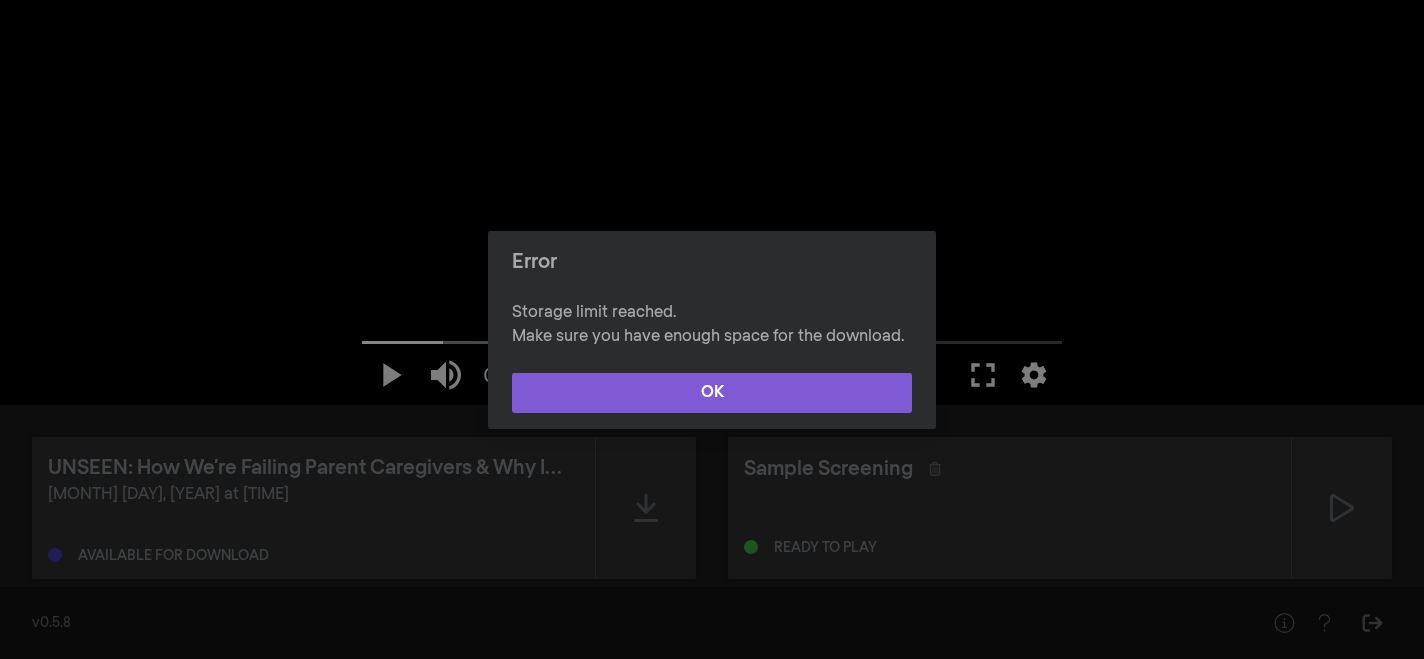 click on "OK" at bounding box center (712, 393) 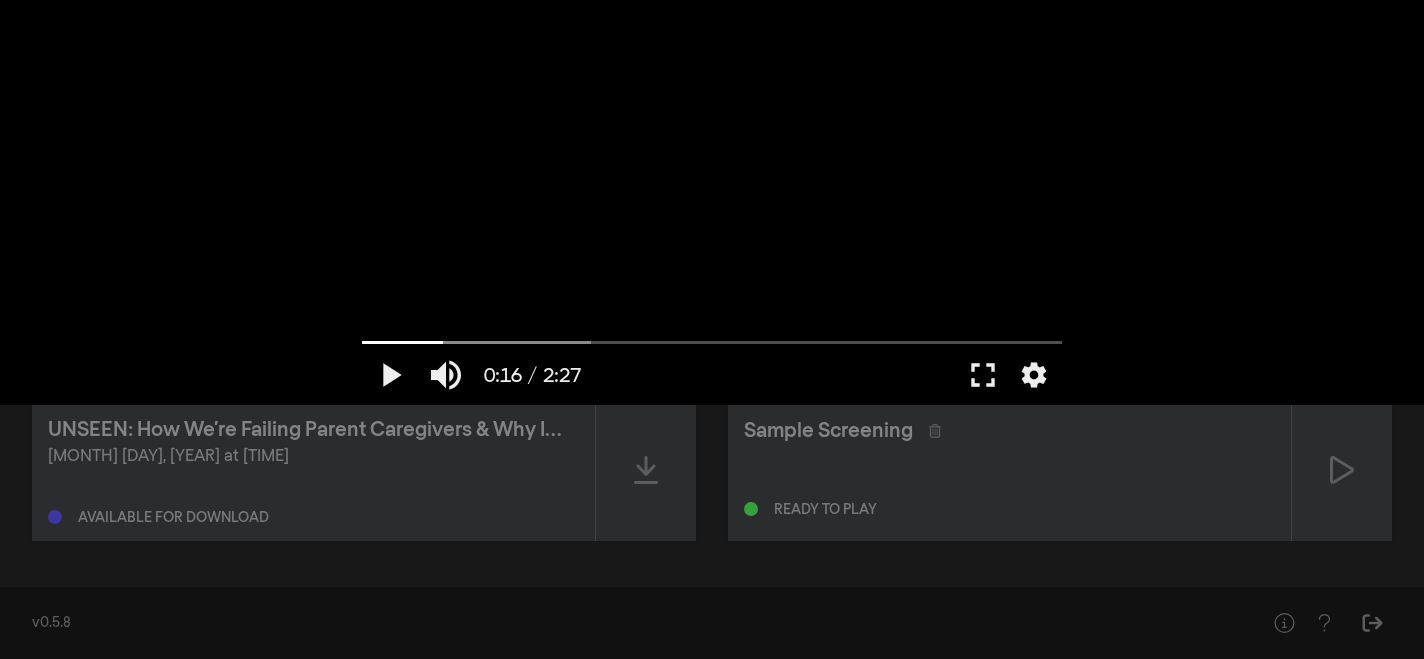 scroll, scrollTop: 0, scrollLeft: 0, axis: both 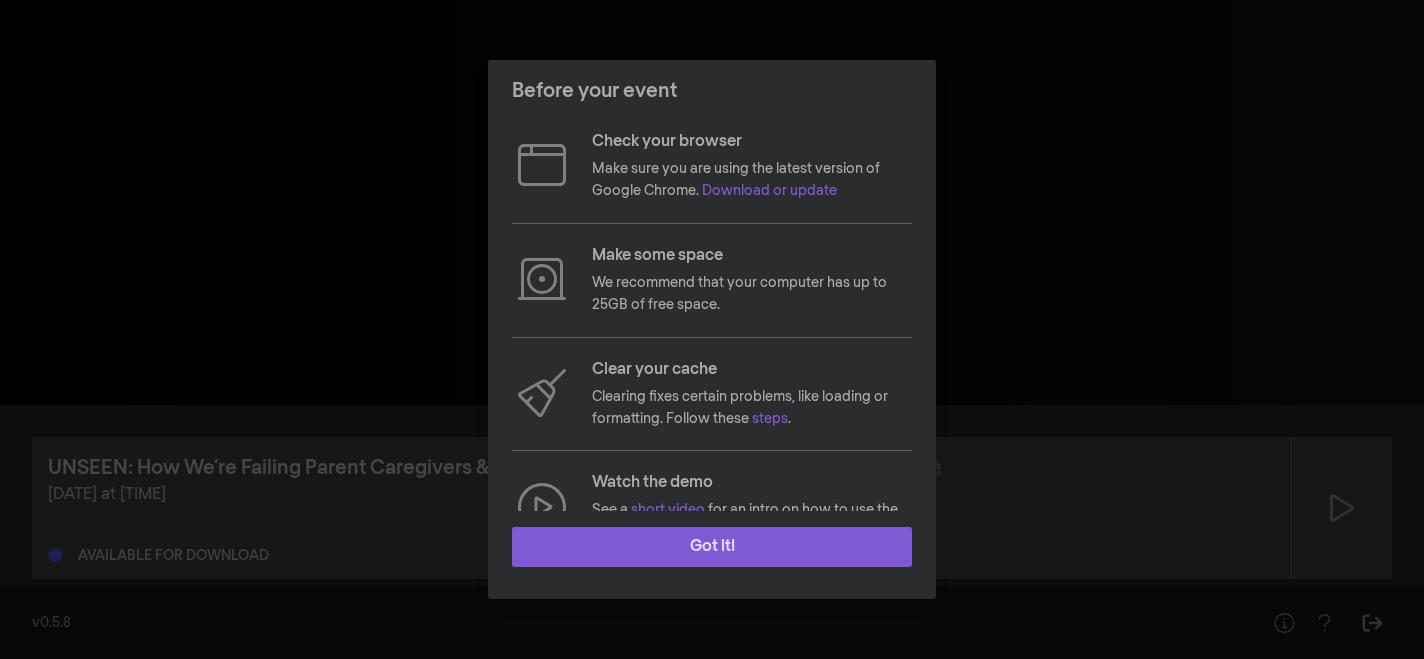 click on "Got it!" at bounding box center [712, 547] 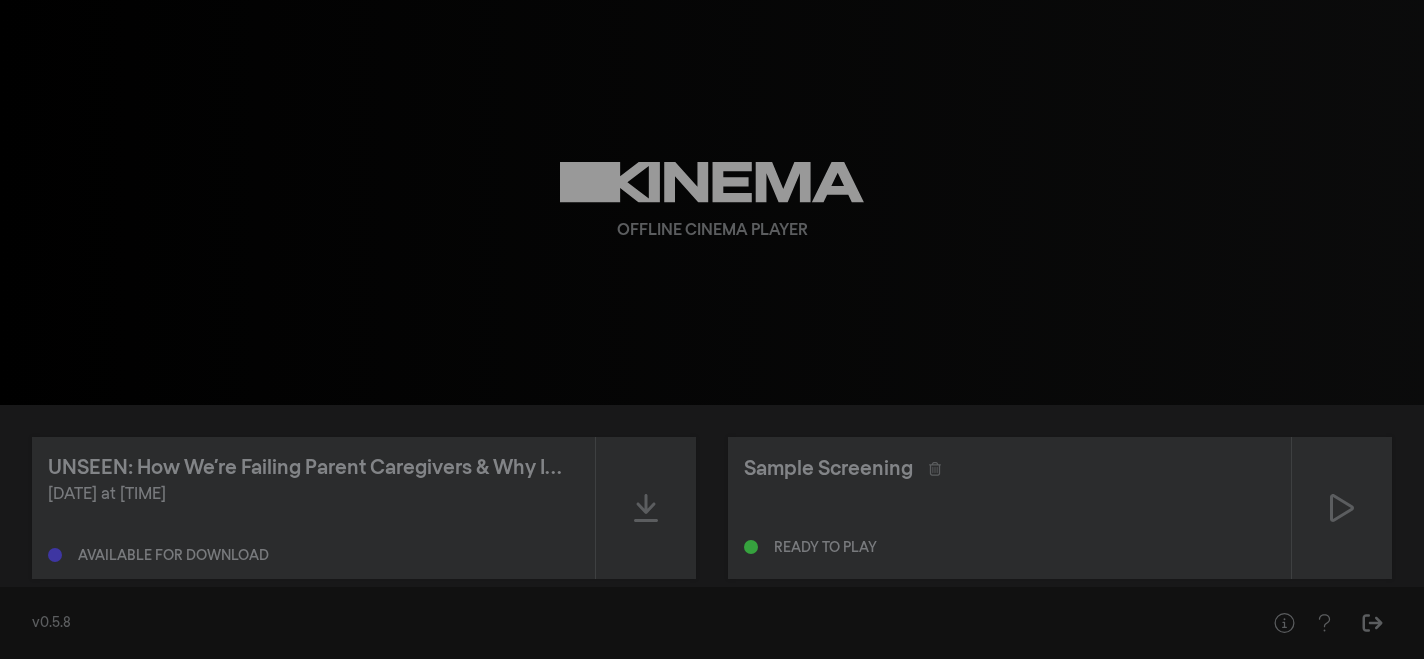 scroll, scrollTop: 0, scrollLeft: 0, axis: both 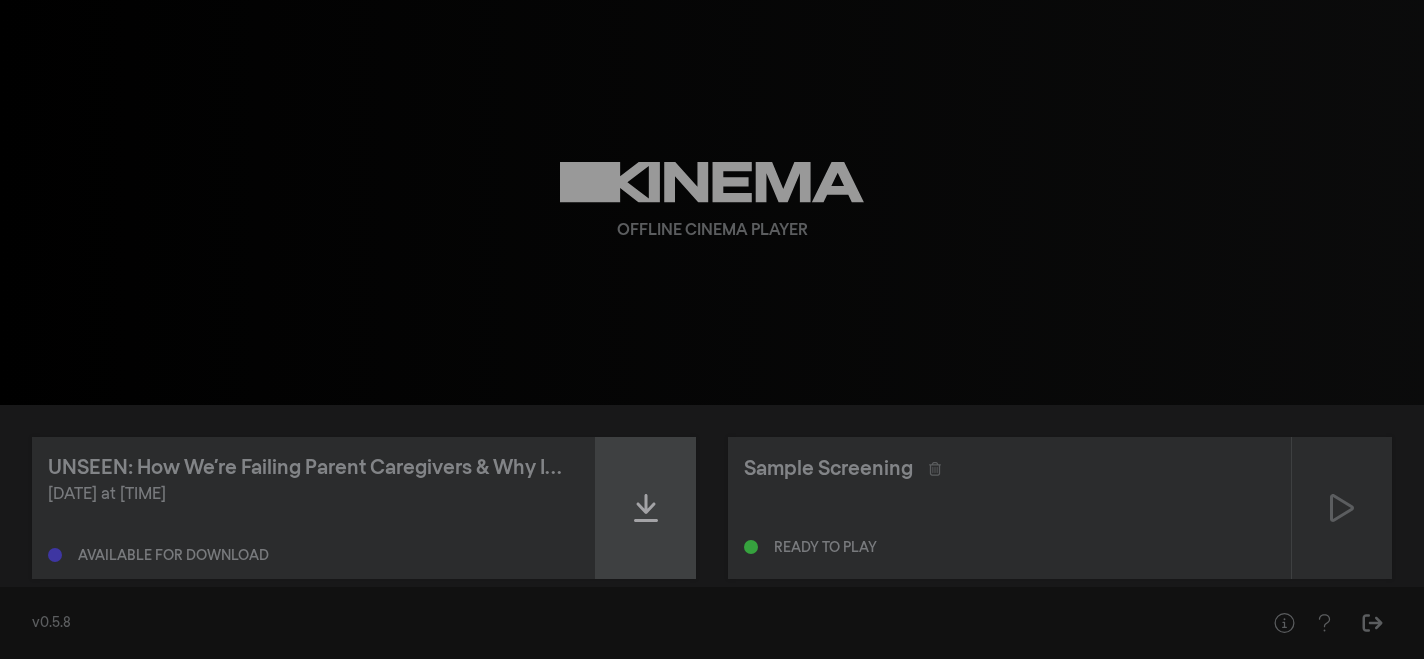 click 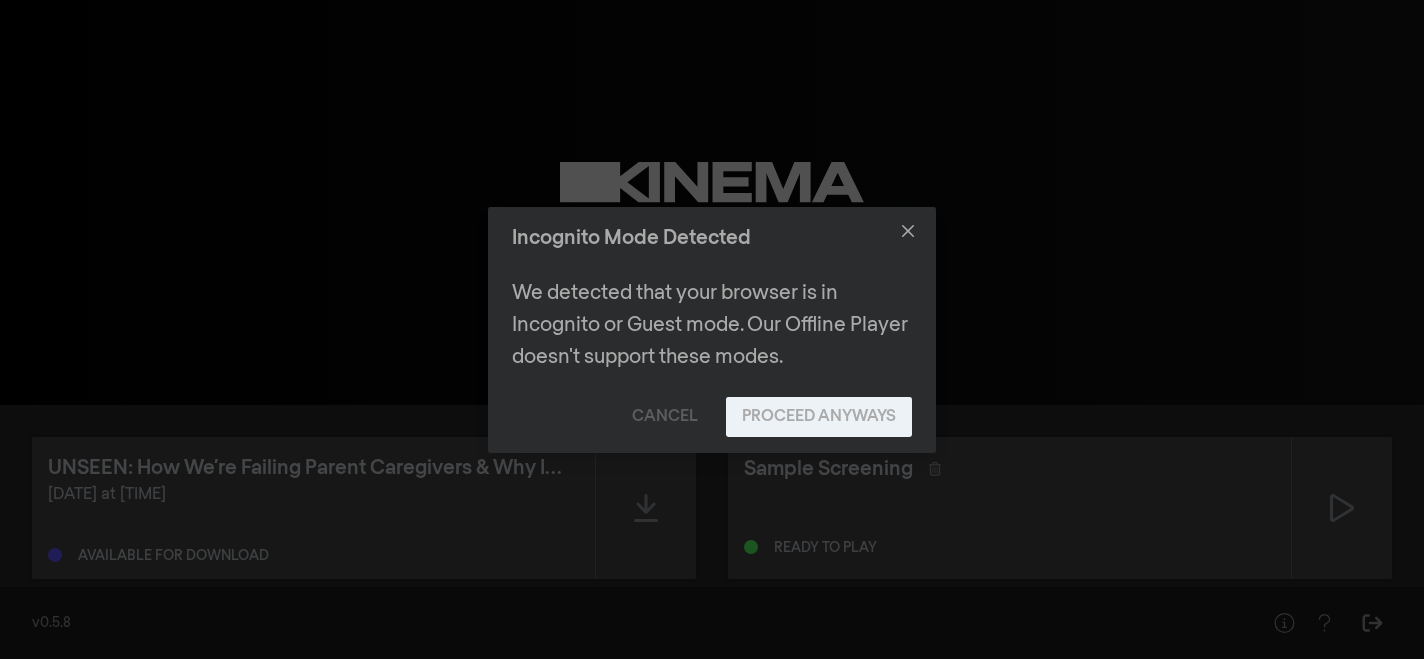 click on "Proceed Anyways" at bounding box center (819, 417) 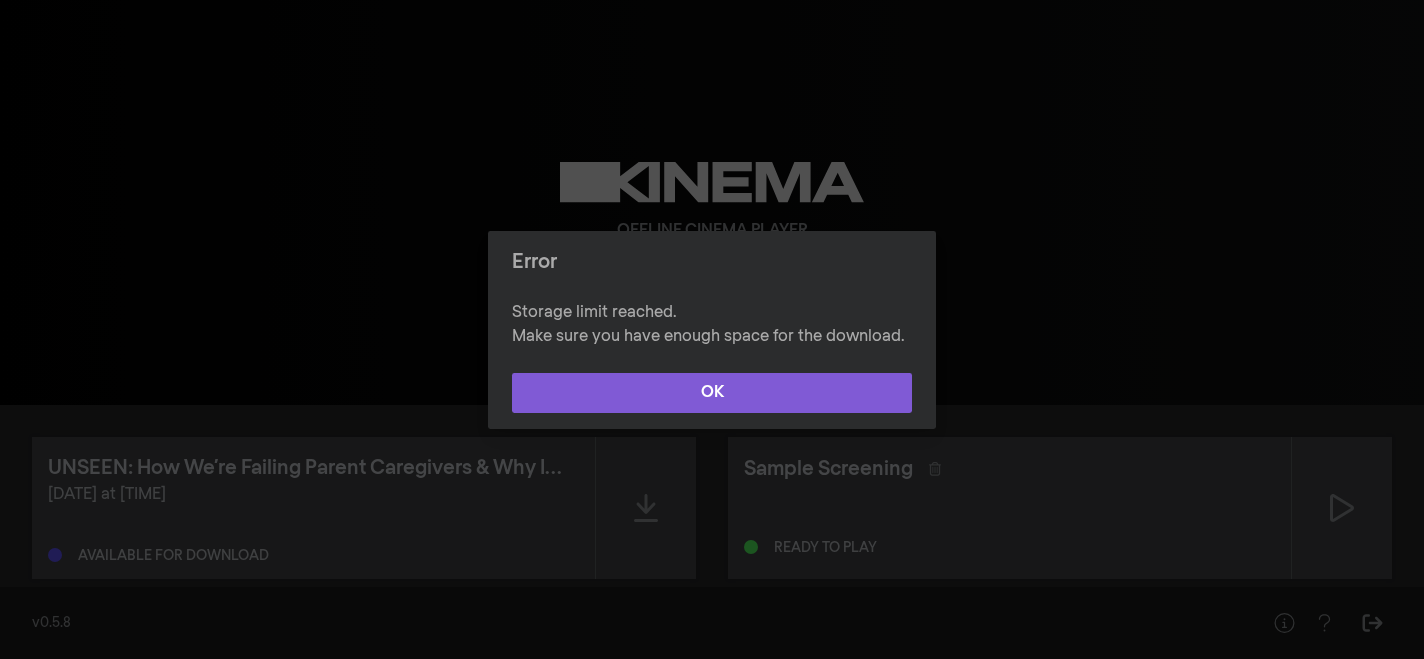 click on "OK" at bounding box center [712, 393] 